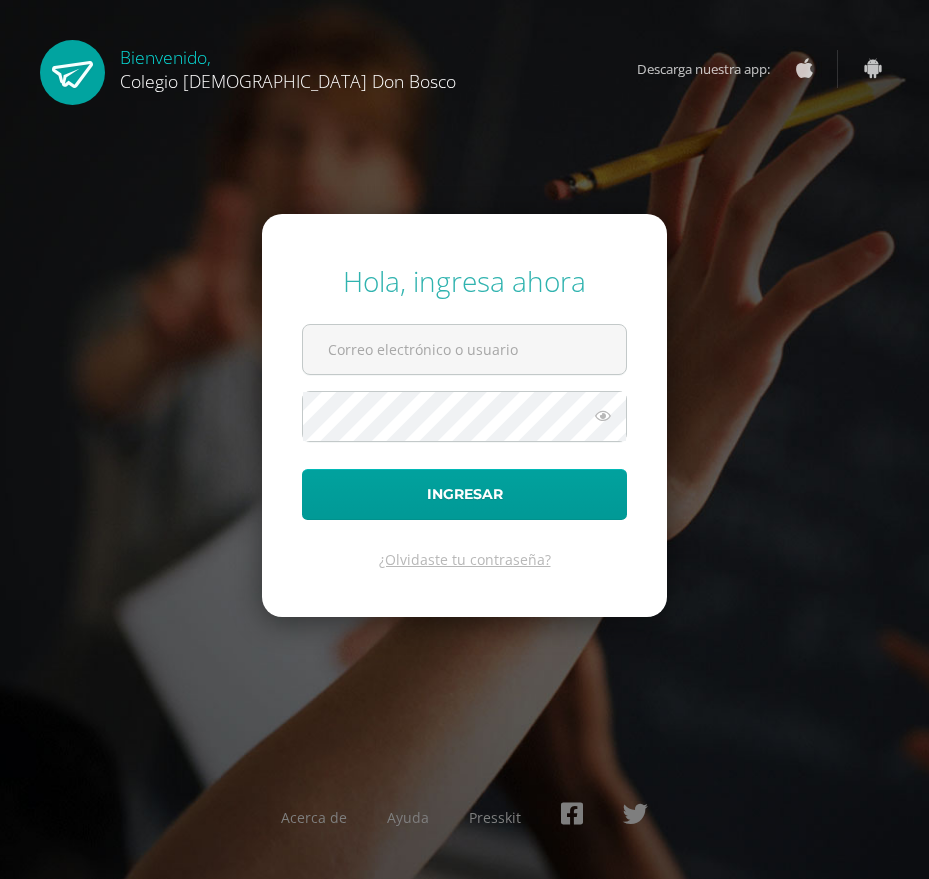 scroll, scrollTop: 0, scrollLeft: 0, axis: both 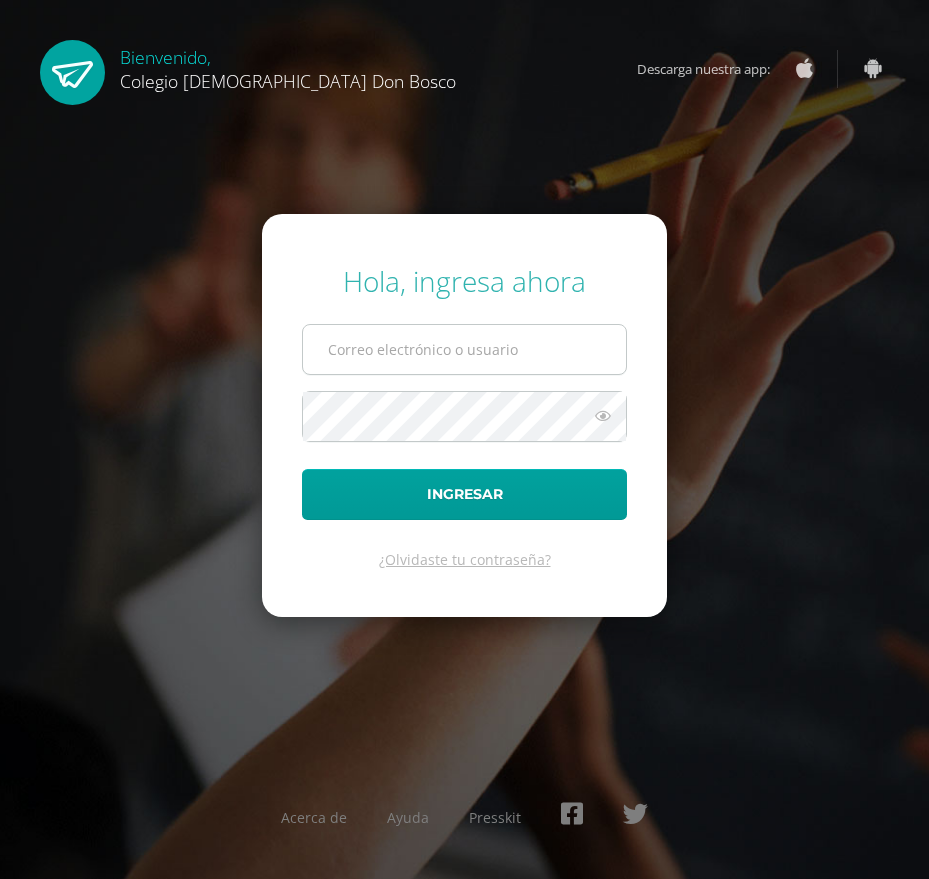 type on "J" 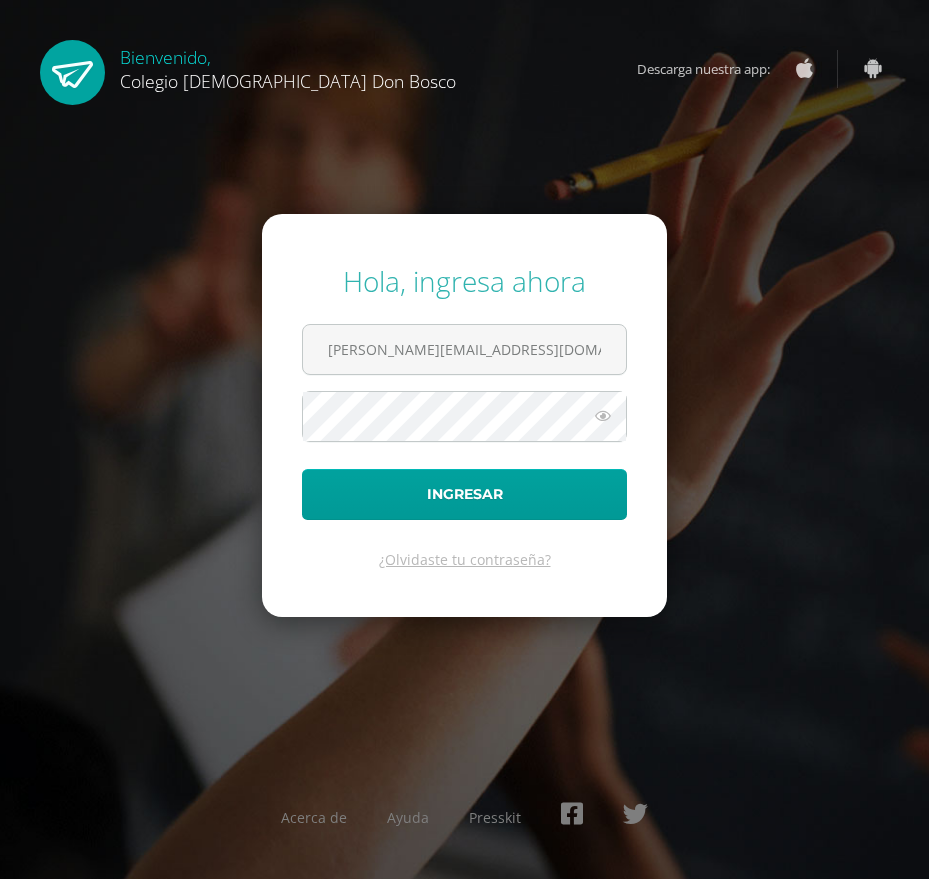 type on "j.chacon.1edb@gmail.com" 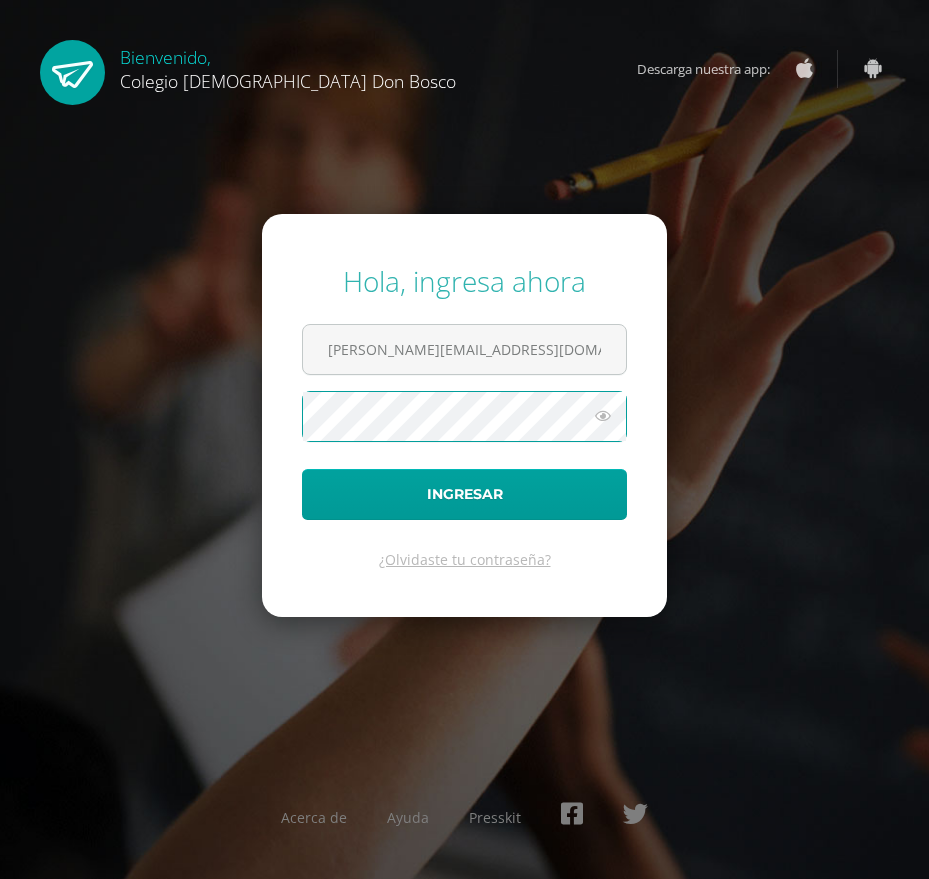 click on "Ingresar" at bounding box center [464, 494] 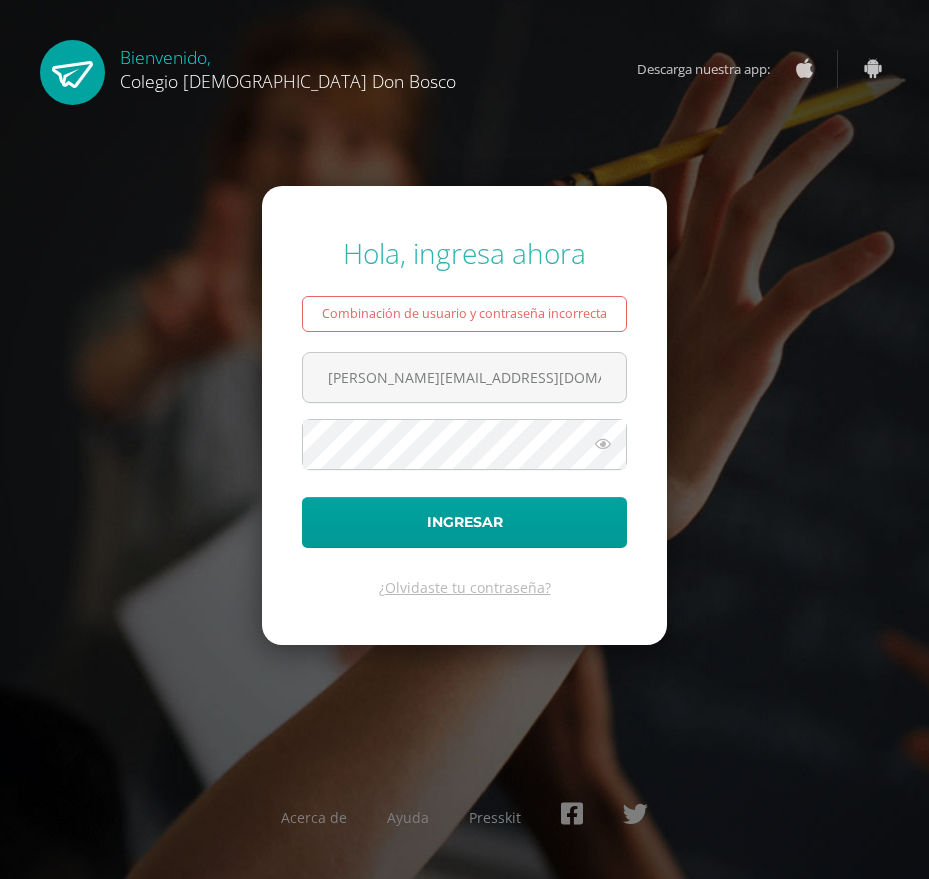 scroll, scrollTop: 0, scrollLeft: 0, axis: both 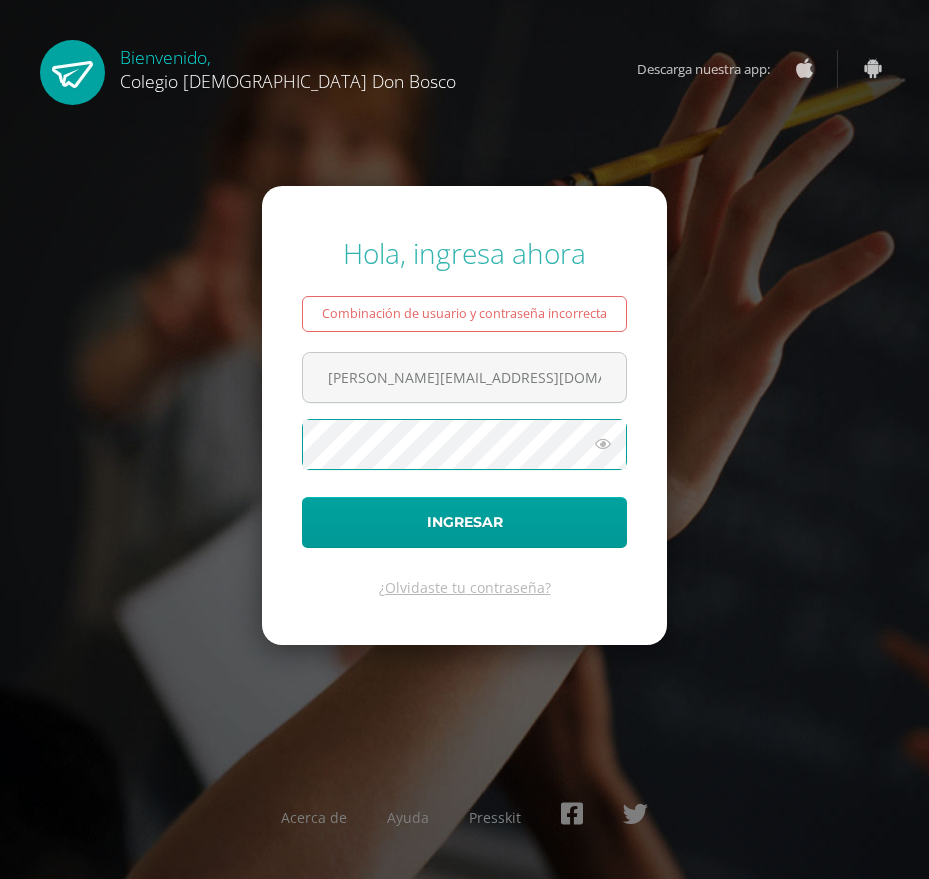 click on "Ingresar" at bounding box center (464, 522) 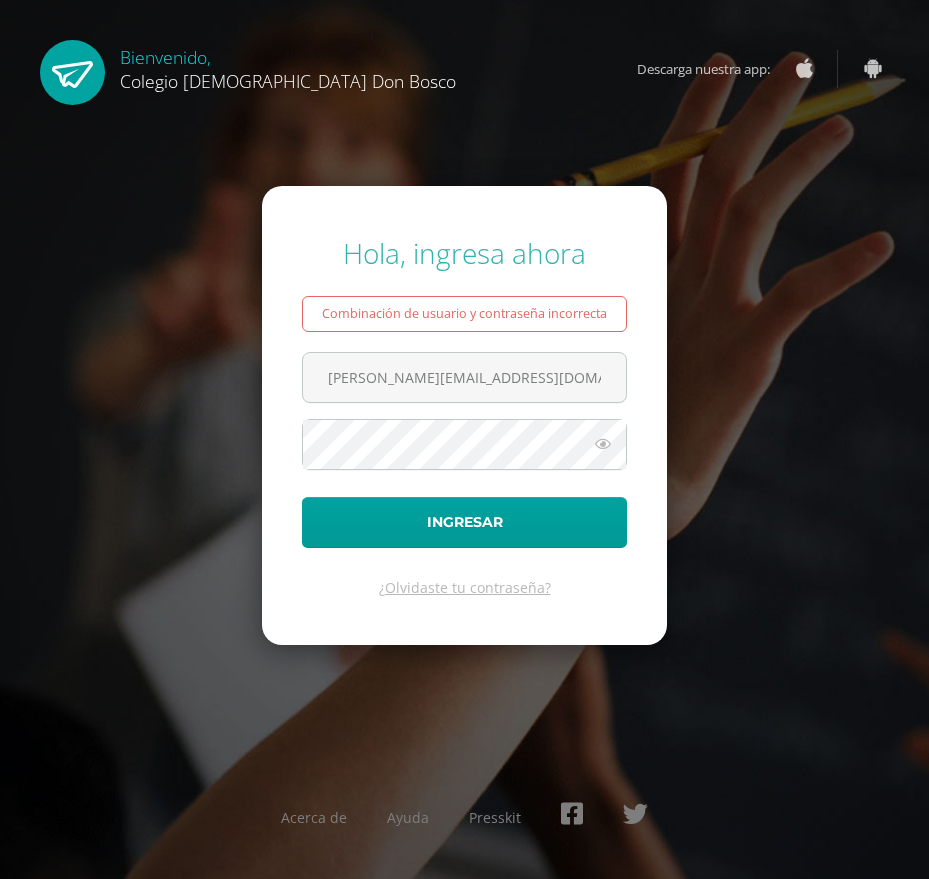 scroll, scrollTop: 0, scrollLeft: 0, axis: both 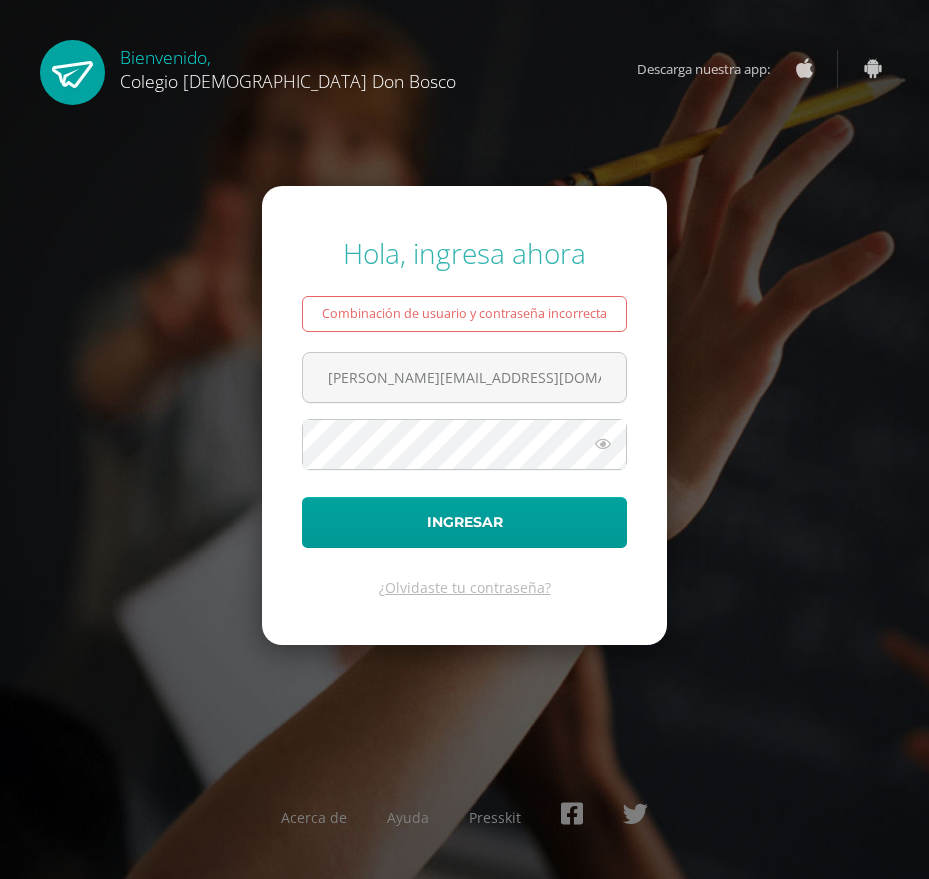 click at bounding box center (603, 444) 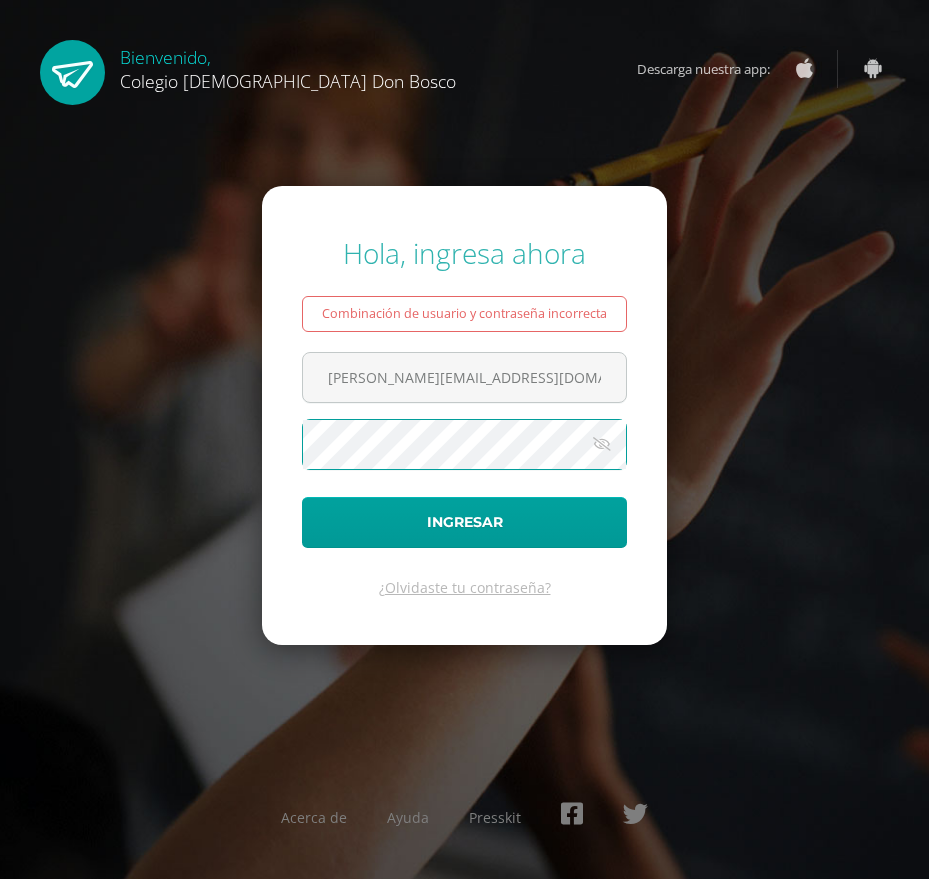 click on "Ingresar" at bounding box center [464, 522] 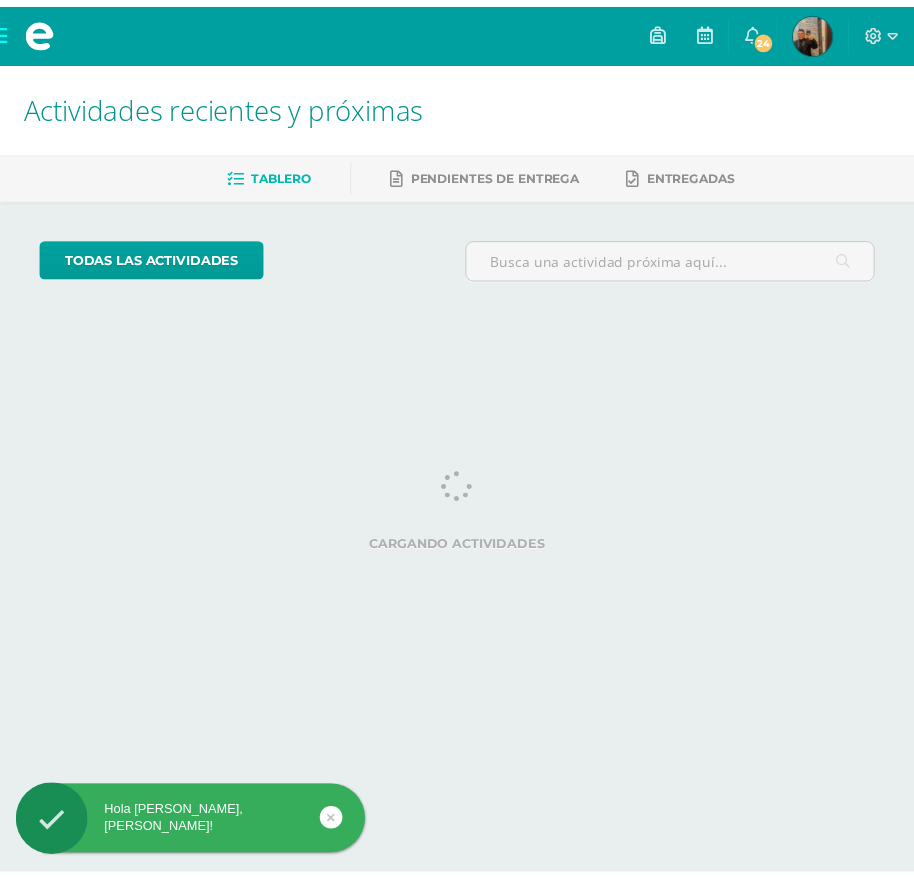 scroll, scrollTop: 0, scrollLeft: 0, axis: both 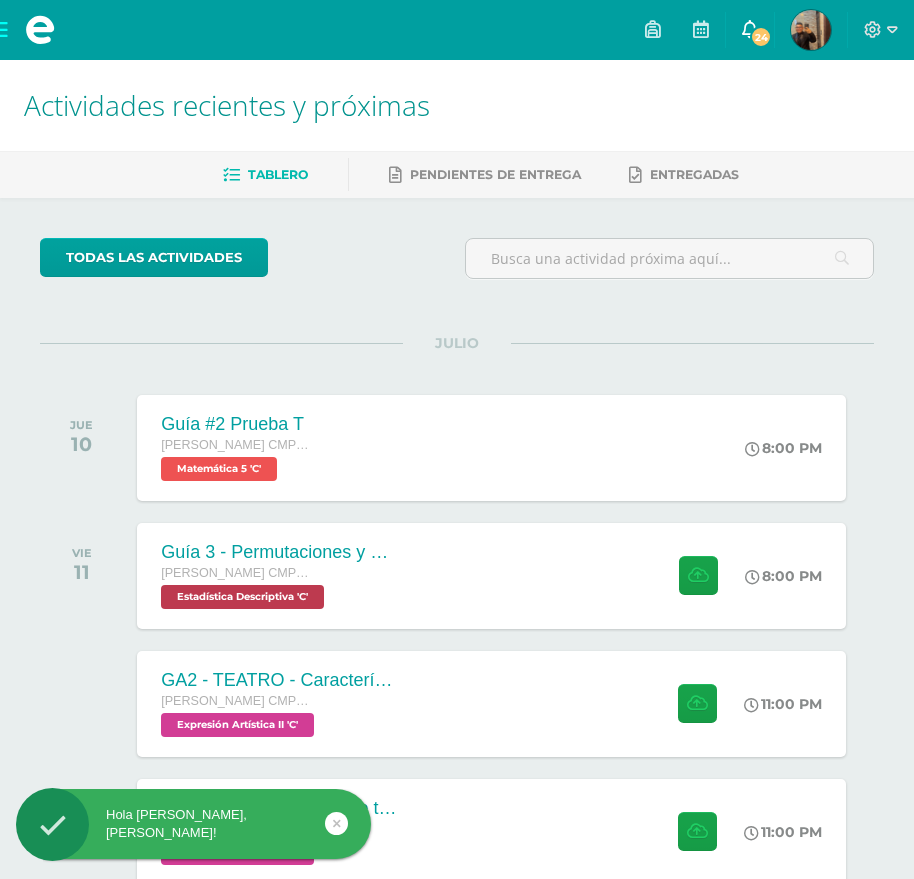 click on "24" at bounding box center (761, 37) 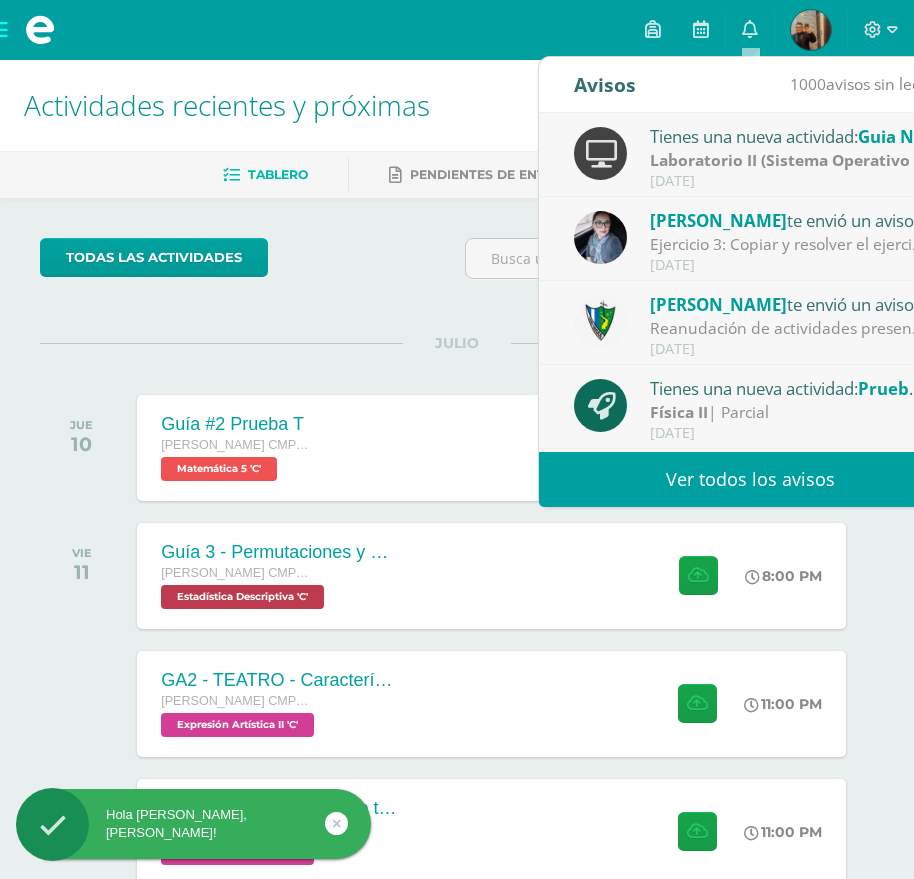 click on "Ver todos los avisos" at bounding box center [750, 479] 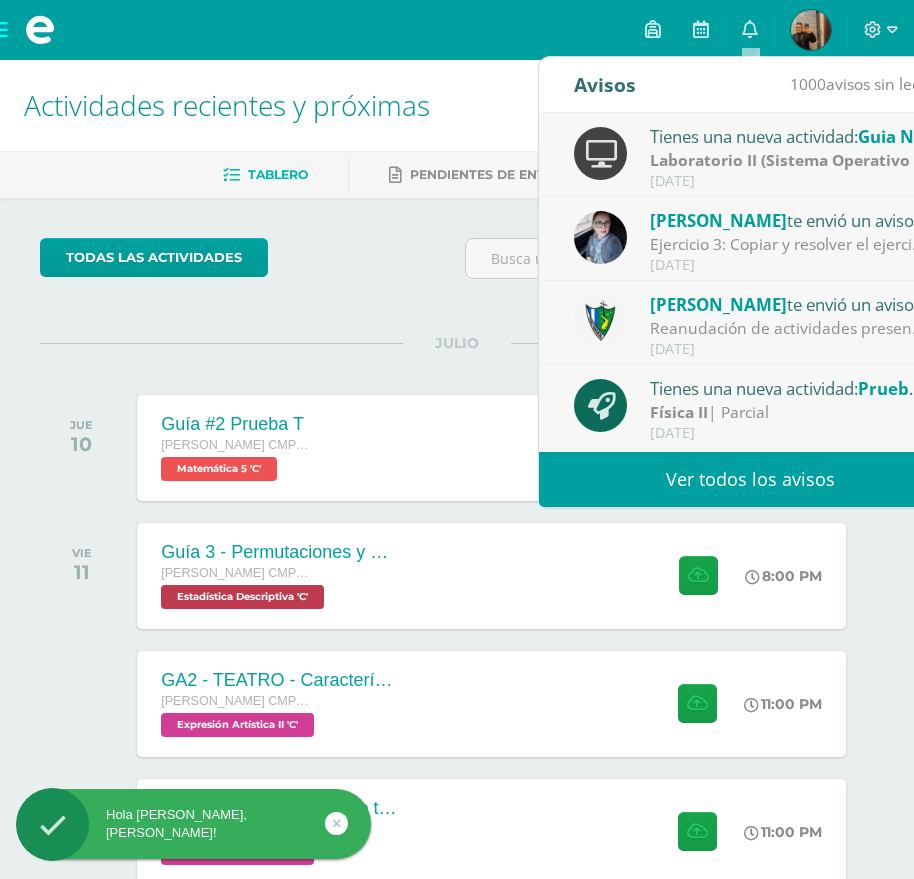 click on "Laboratorio II (Sistema Operativo Macintoch)" at bounding box center (825, 160) 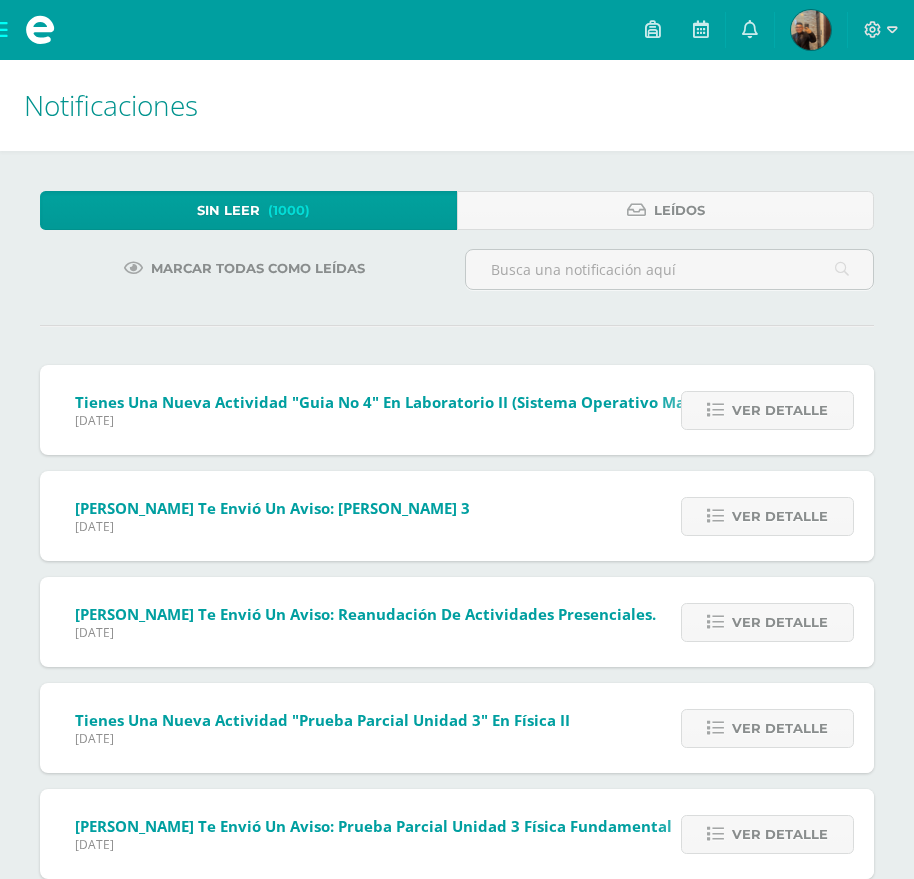 scroll, scrollTop: 0, scrollLeft: 0, axis: both 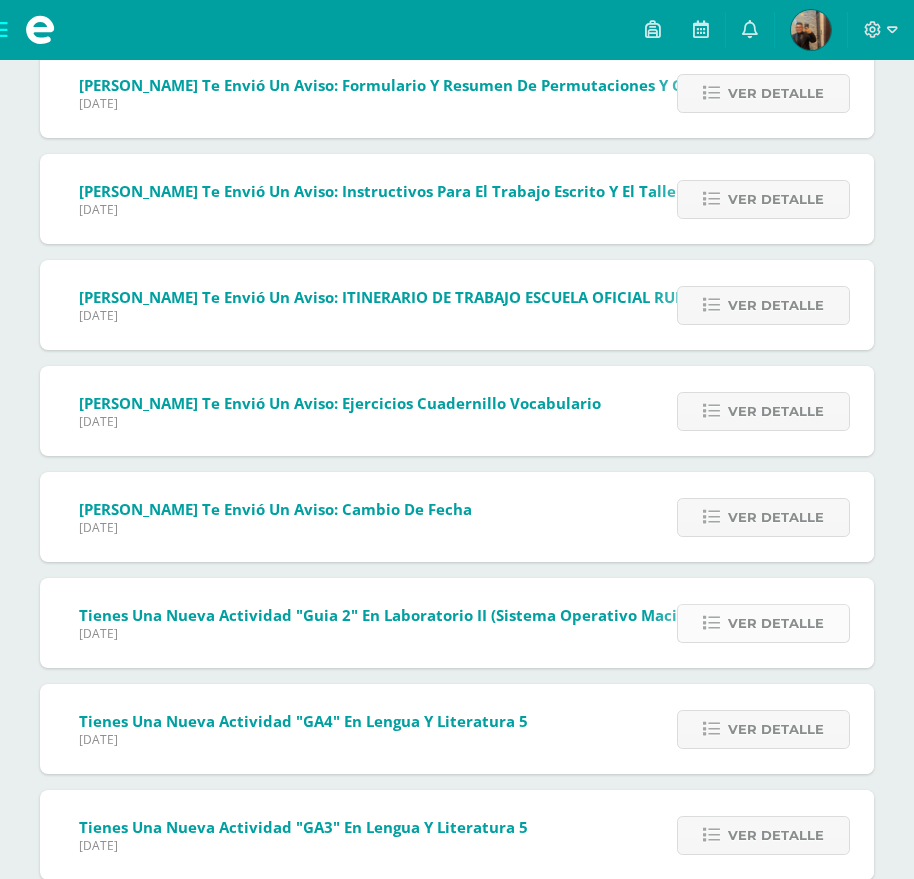 click on "Ver detalle" at bounding box center (776, 623) 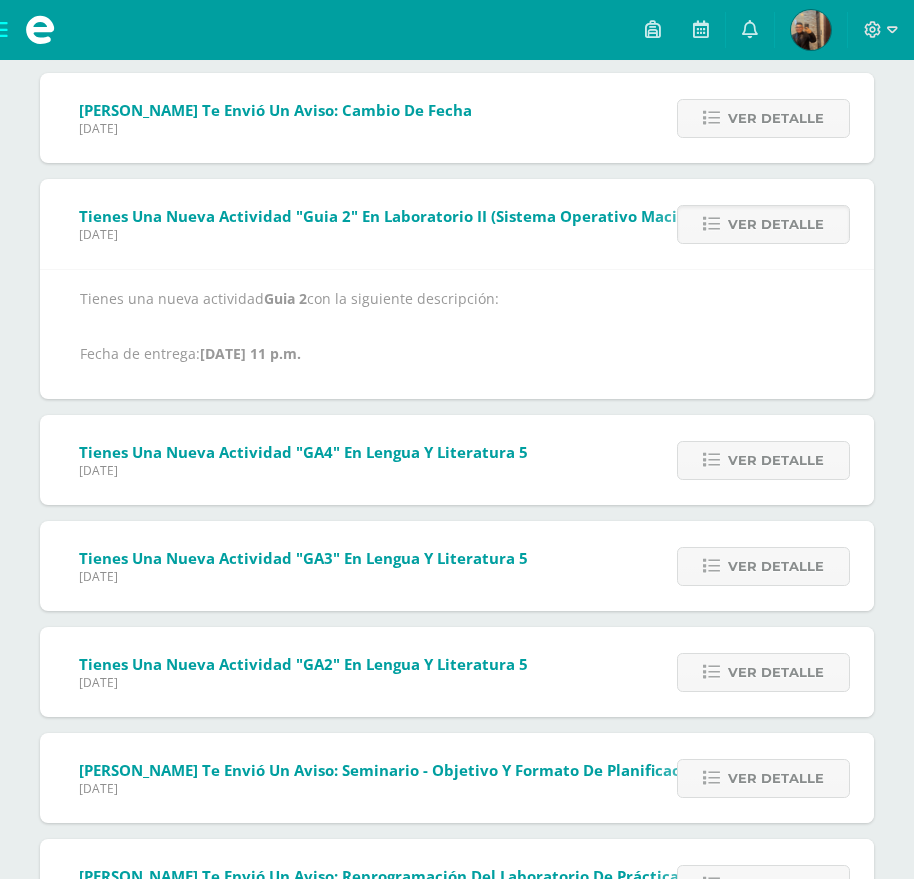 scroll, scrollTop: 2628, scrollLeft: 0, axis: vertical 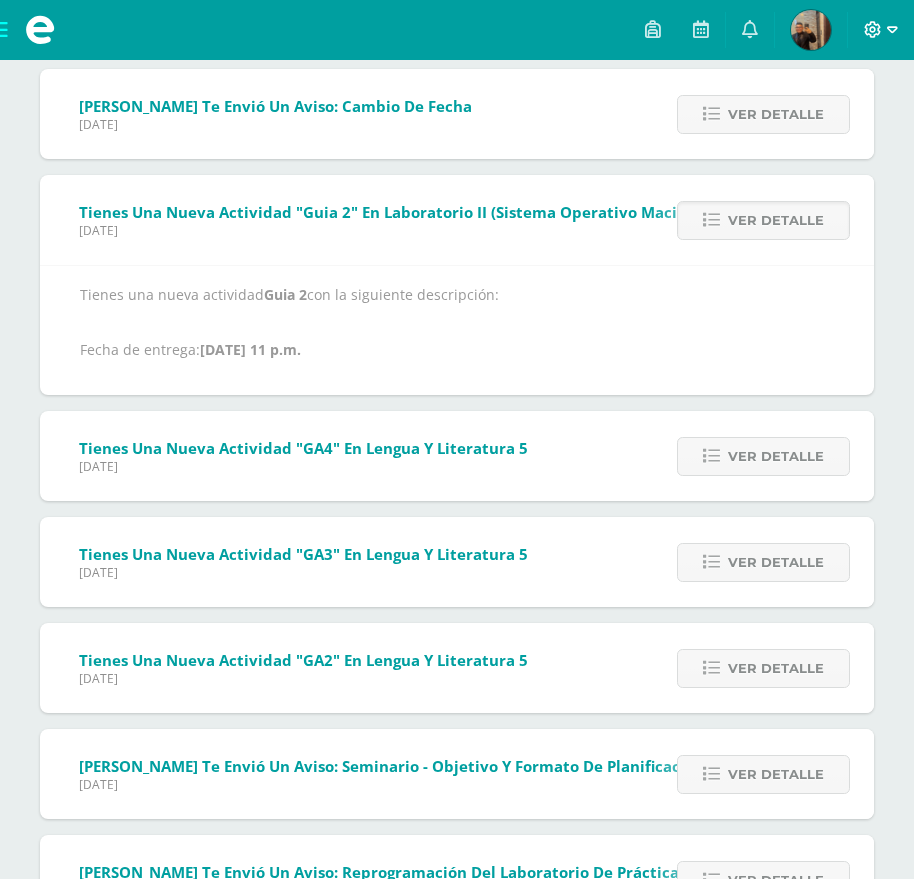click 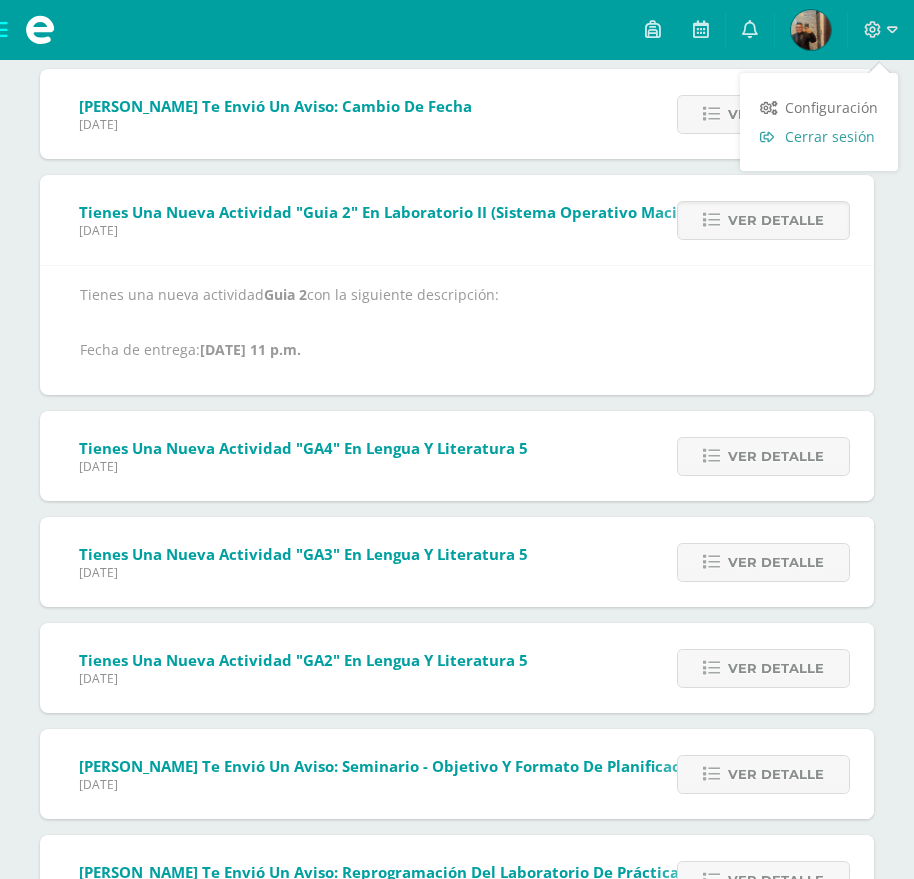click on "Cerrar sesión" at bounding box center (830, 136) 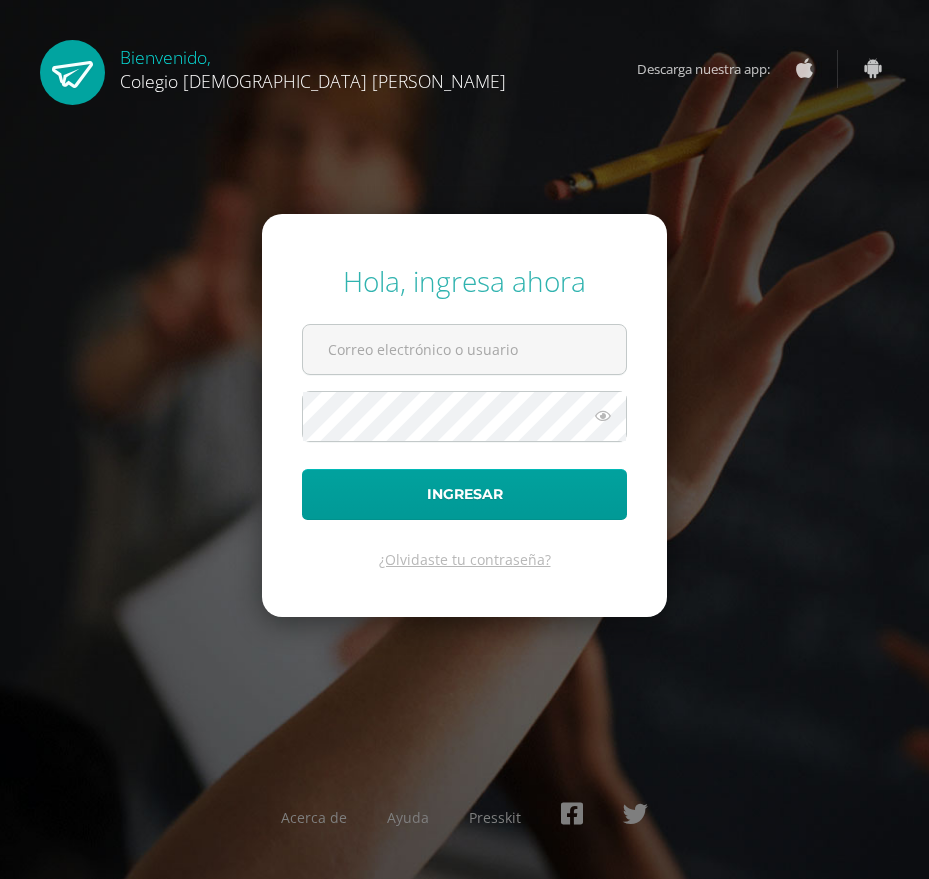 scroll, scrollTop: 0, scrollLeft: 0, axis: both 